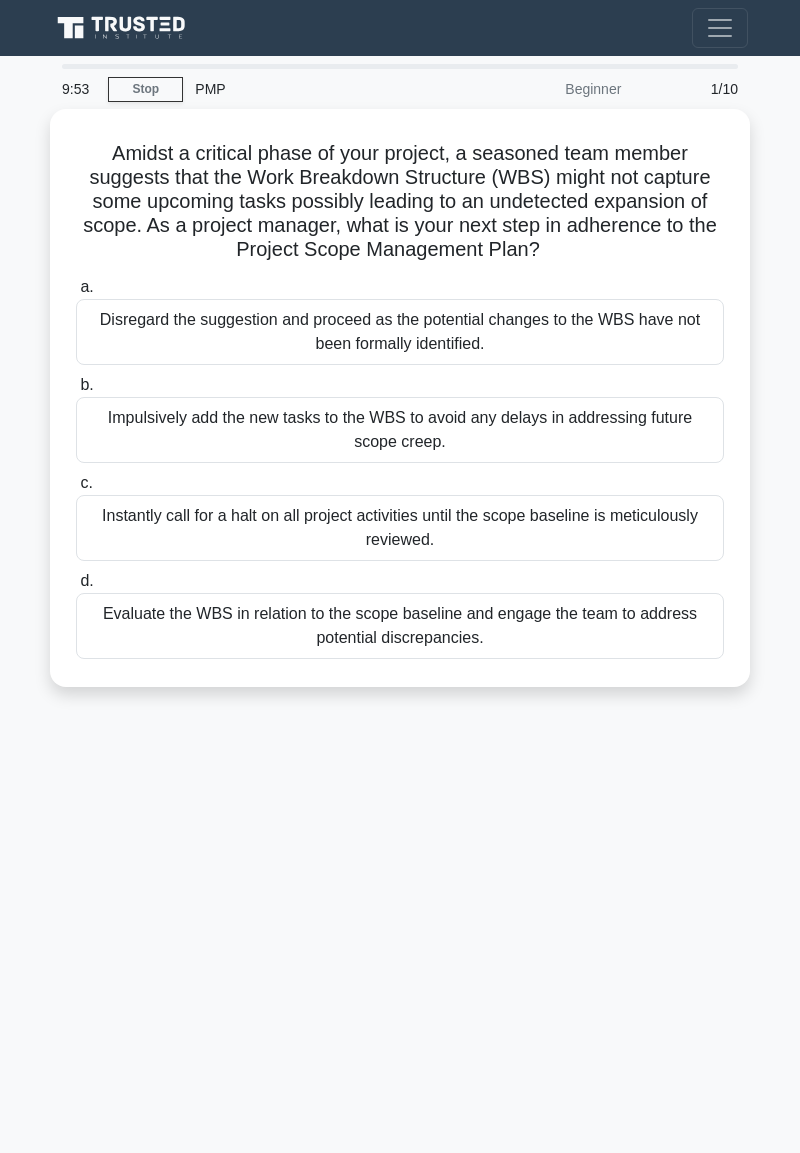 scroll, scrollTop: 0, scrollLeft: 0, axis: both 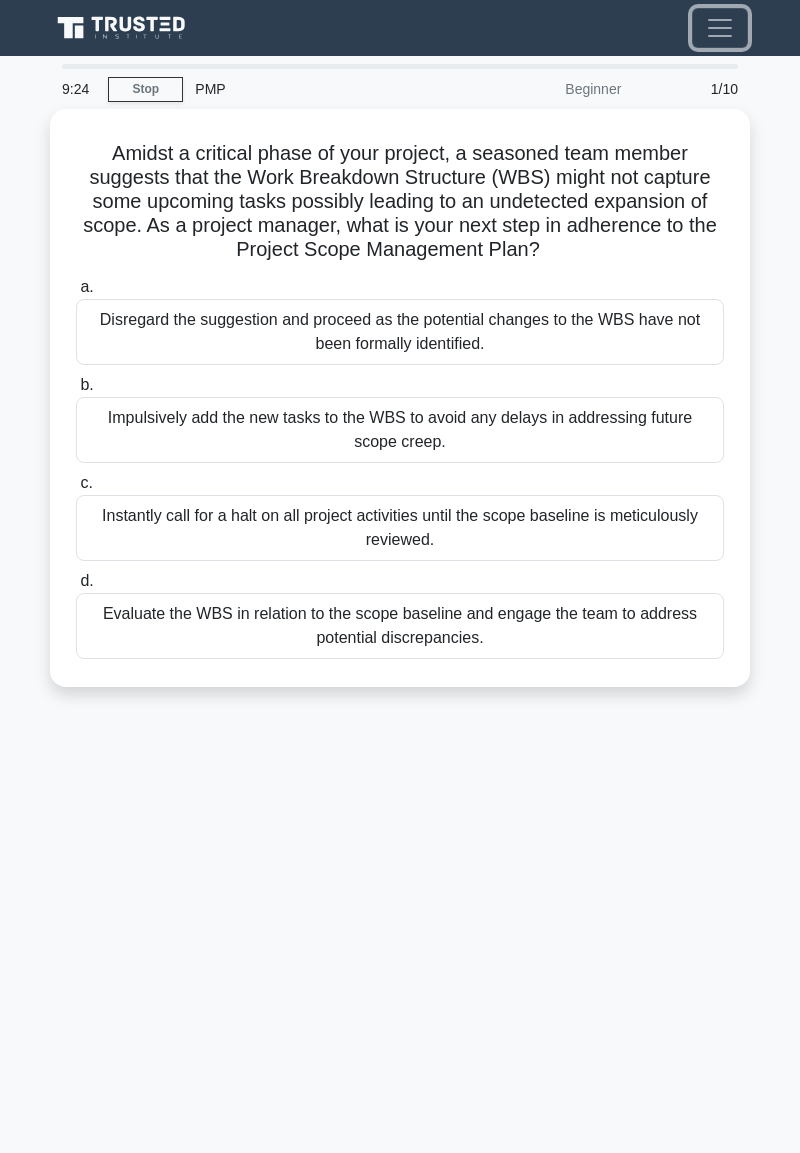 click at bounding box center [720, 28] 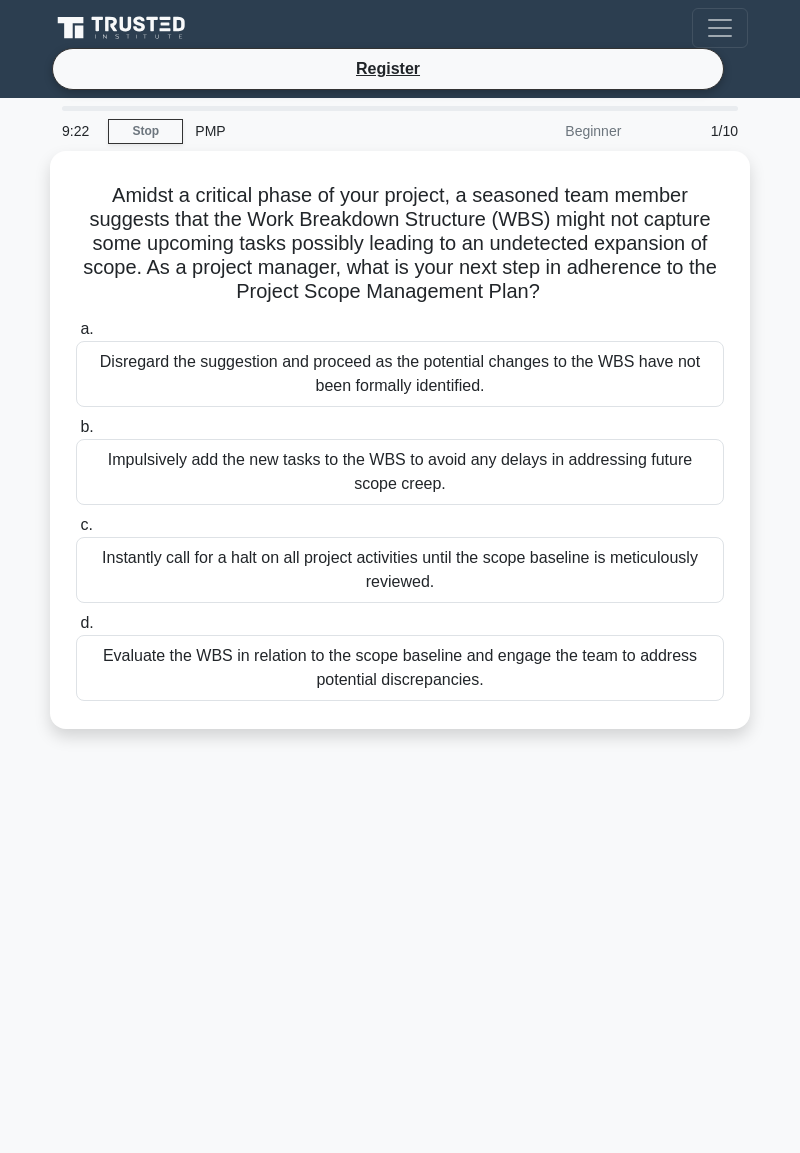 click on "Register" at bounding box center [388, 69] 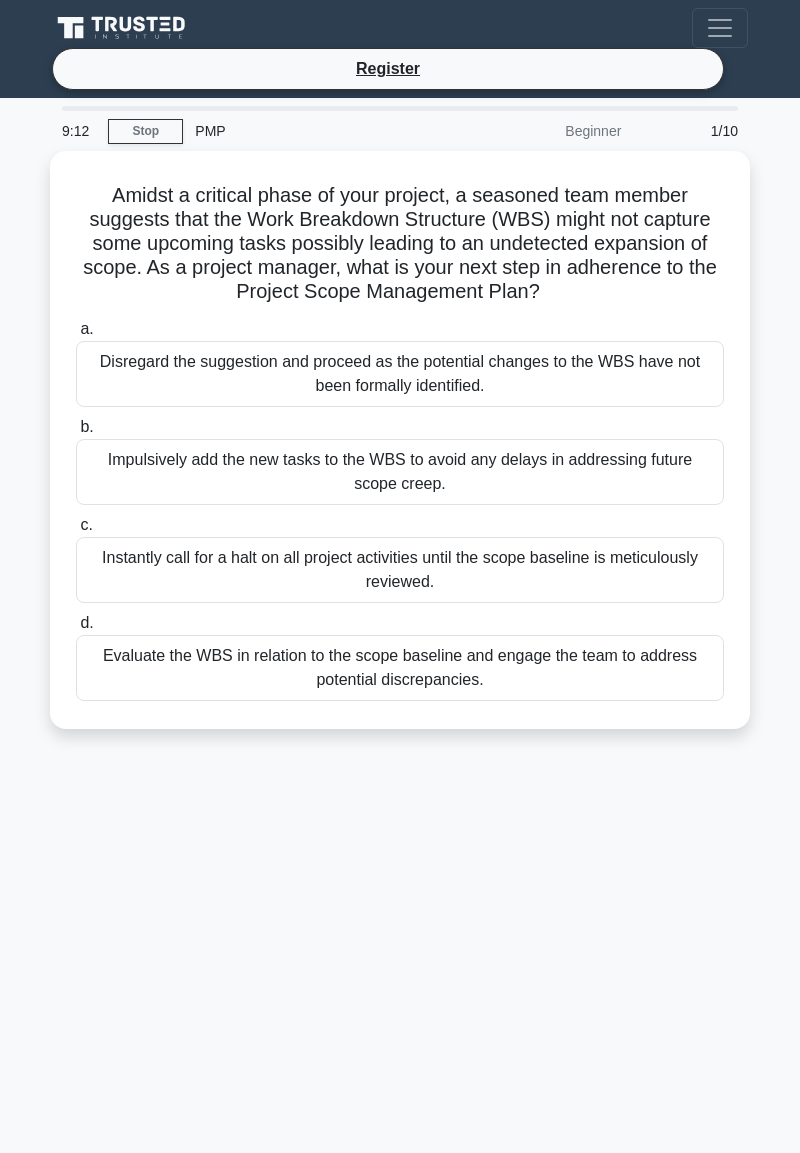 click on "PMP" at bounding box center (320, 131) 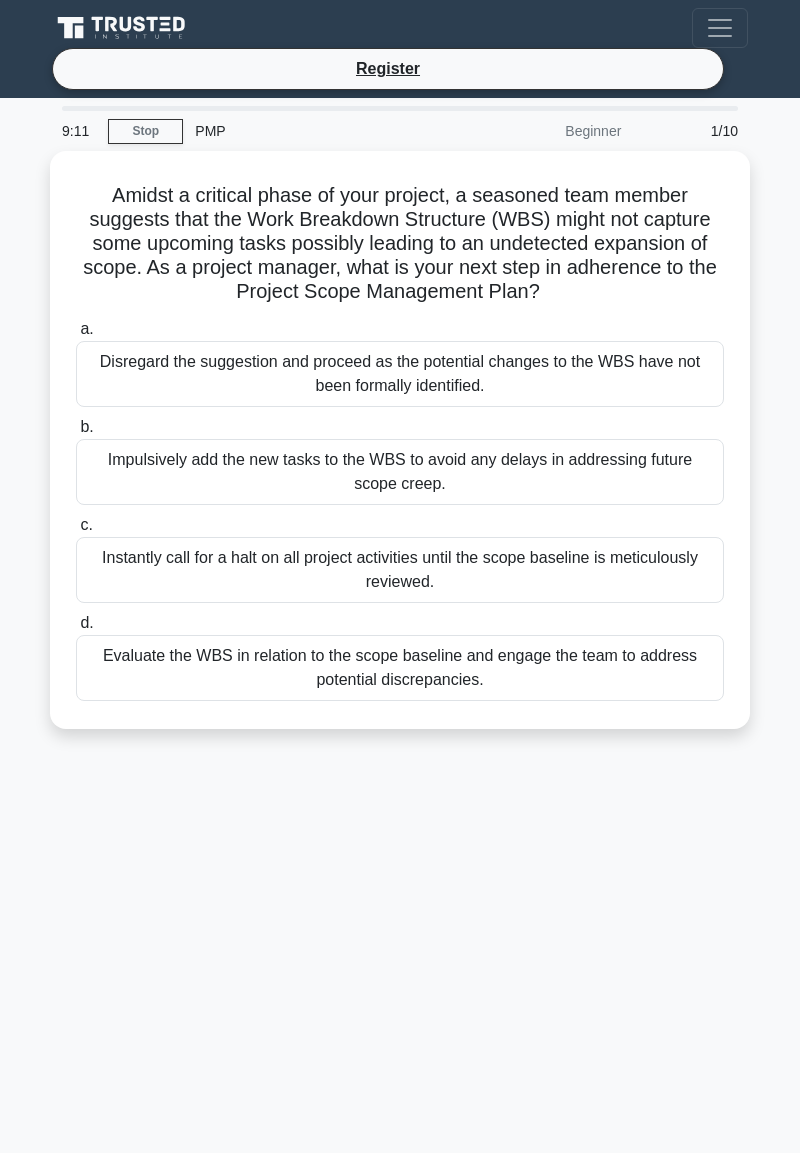 click on "PMP" at bounding box center [320, 131] 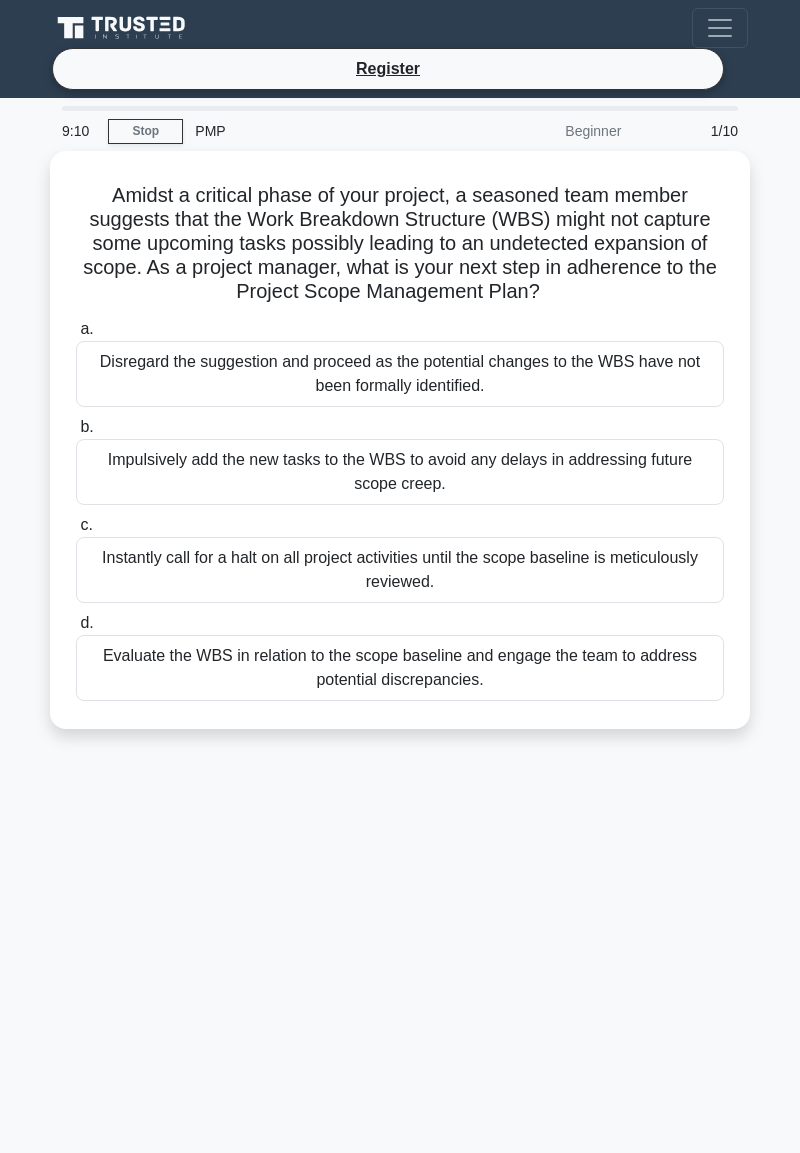 click on "Stop" at bounding box center (145, 131) 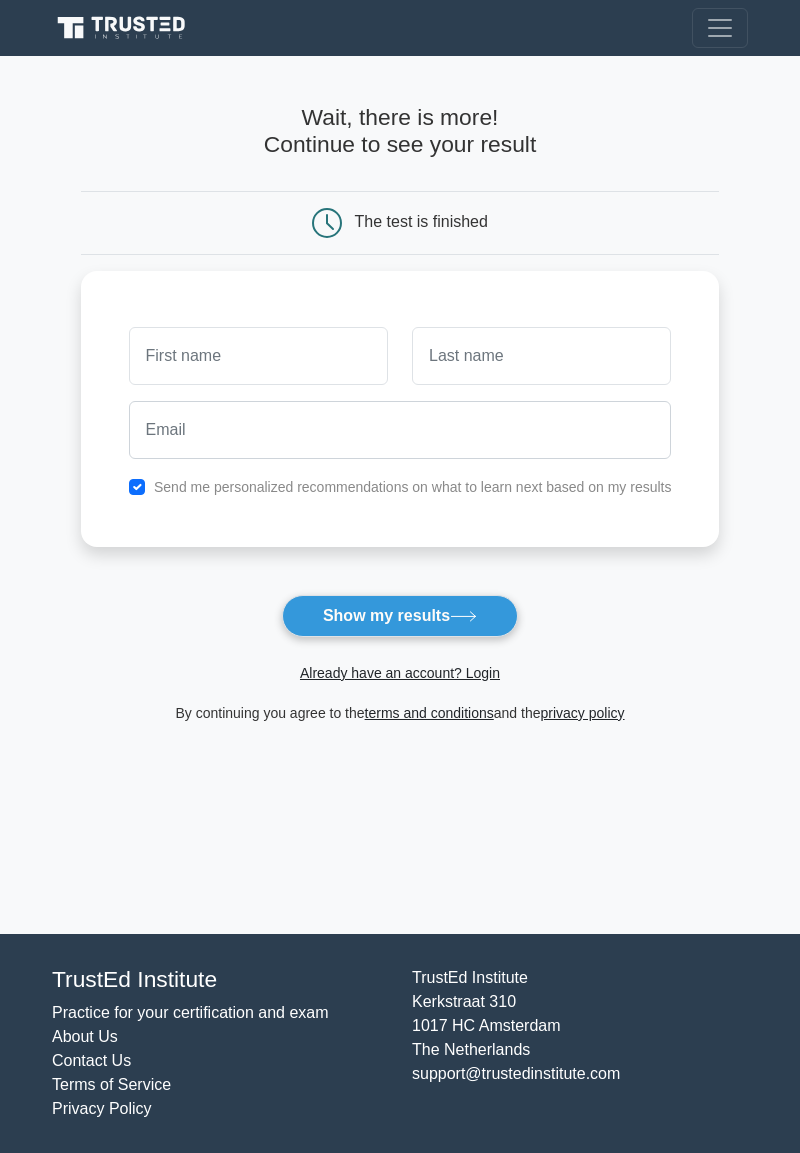 scroll, scrollTop: 0, scrollLeft: 0, axis: both 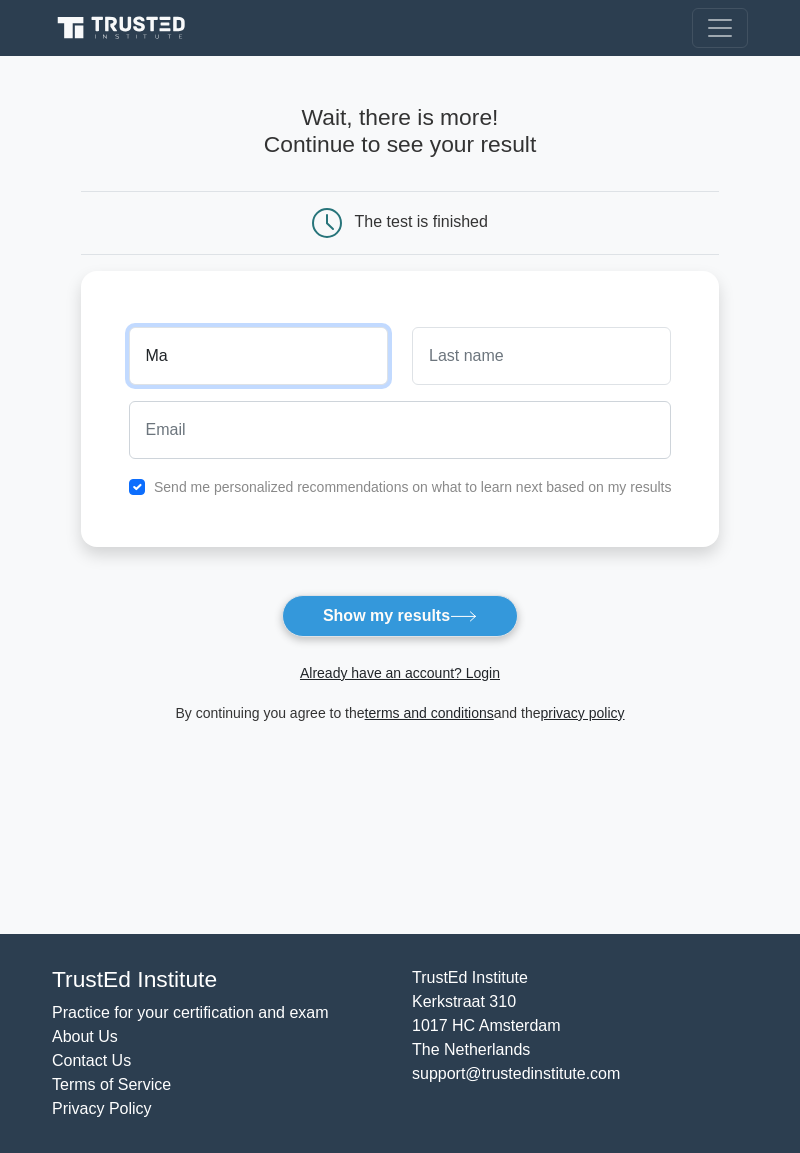 type on "M" 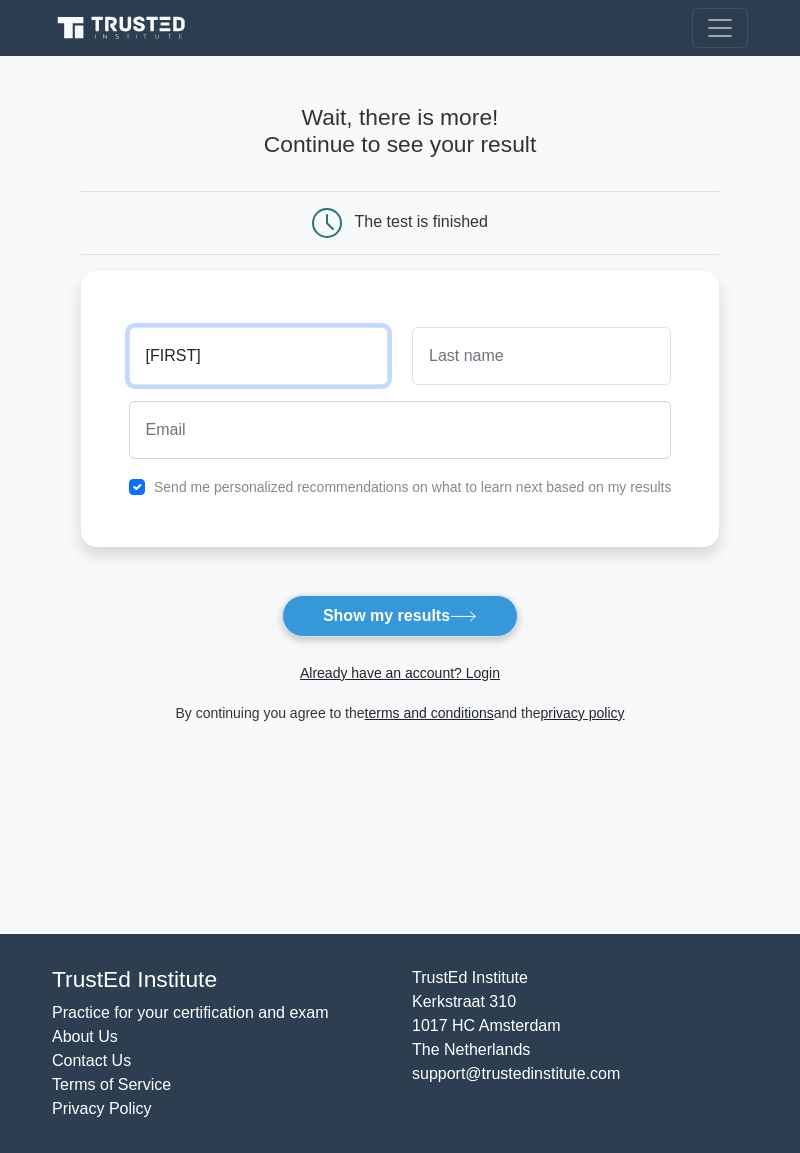 type on "EMMANUEL" 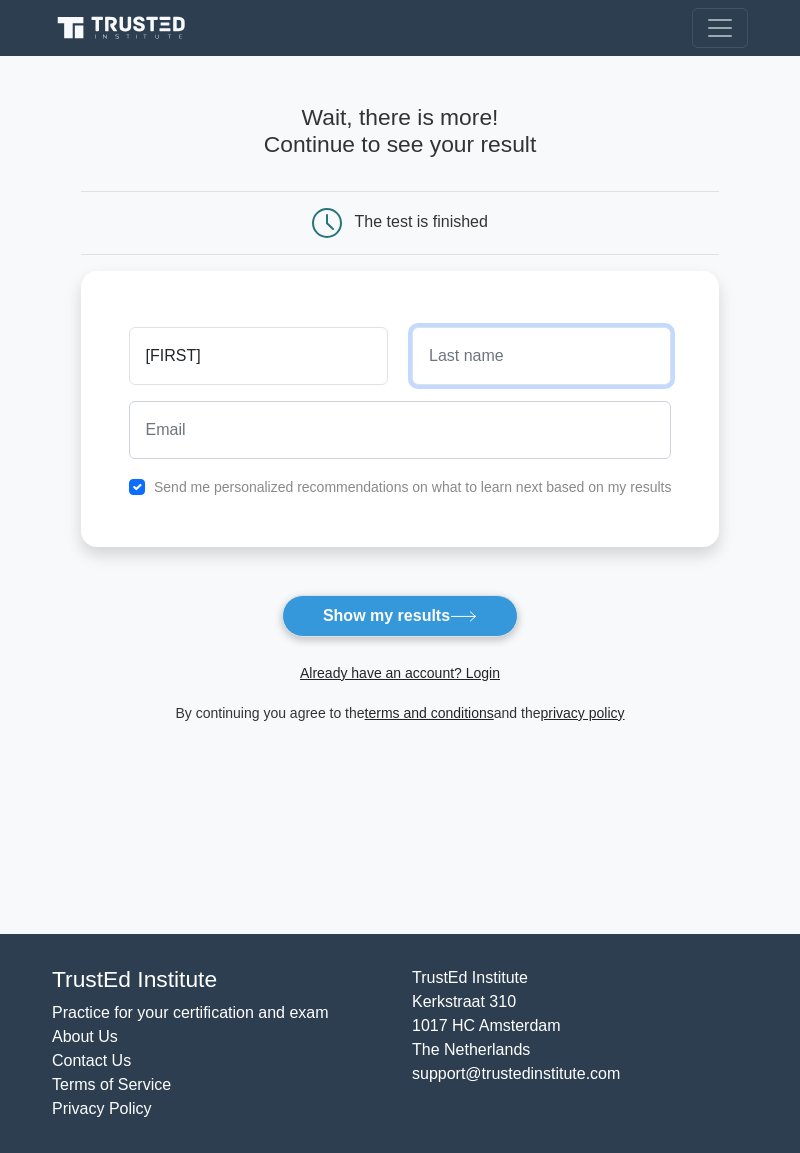 click at bounding box center [541, 356] 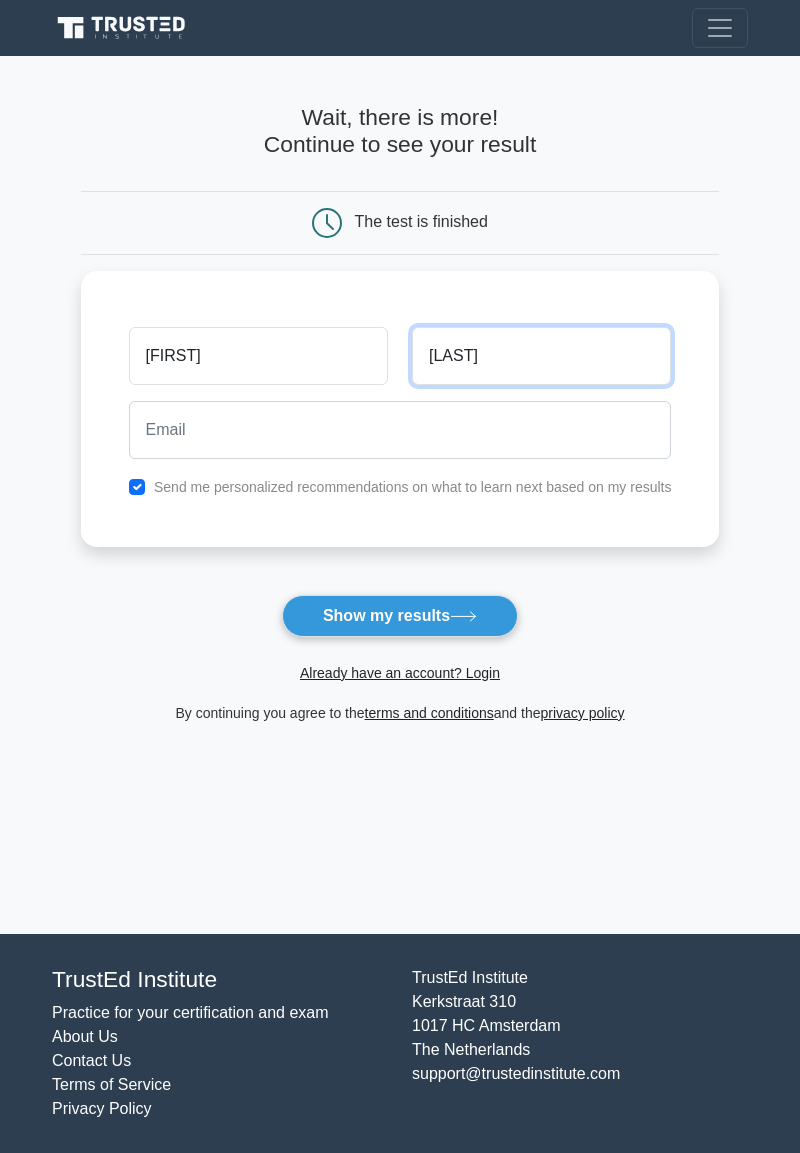 type on "SANG" 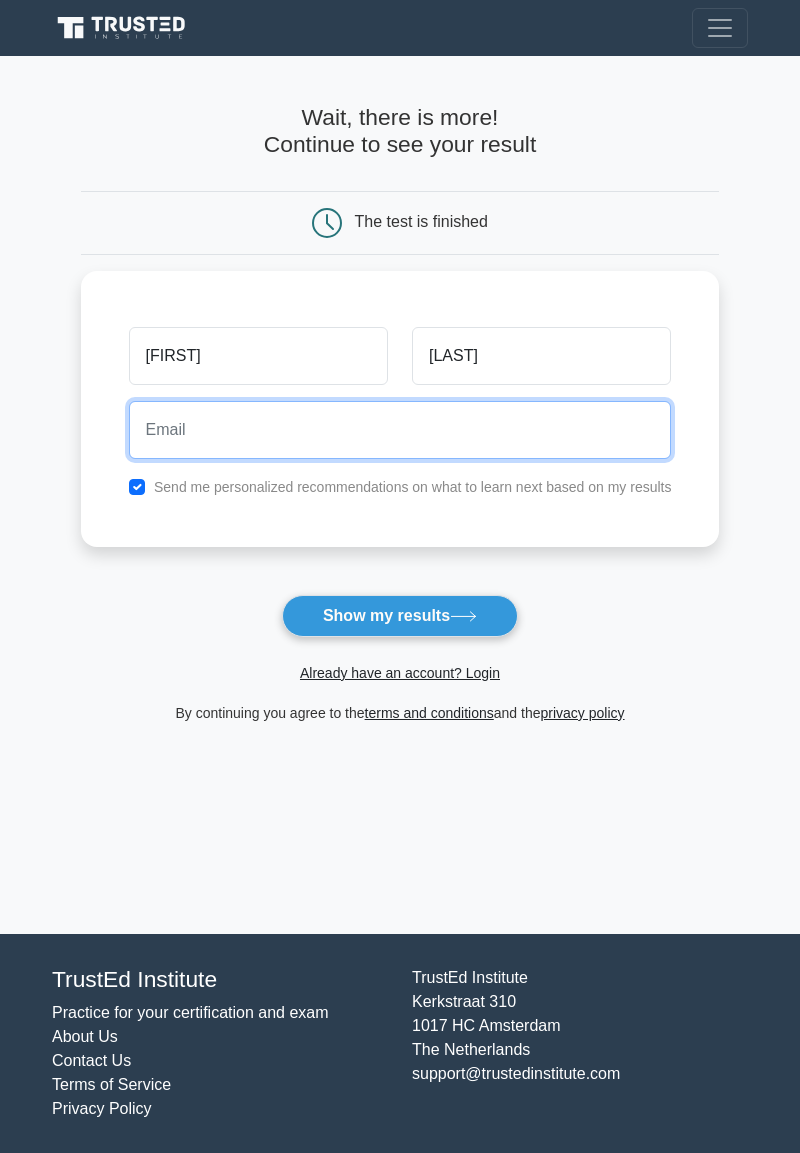 click at bounding box center (400, 430) 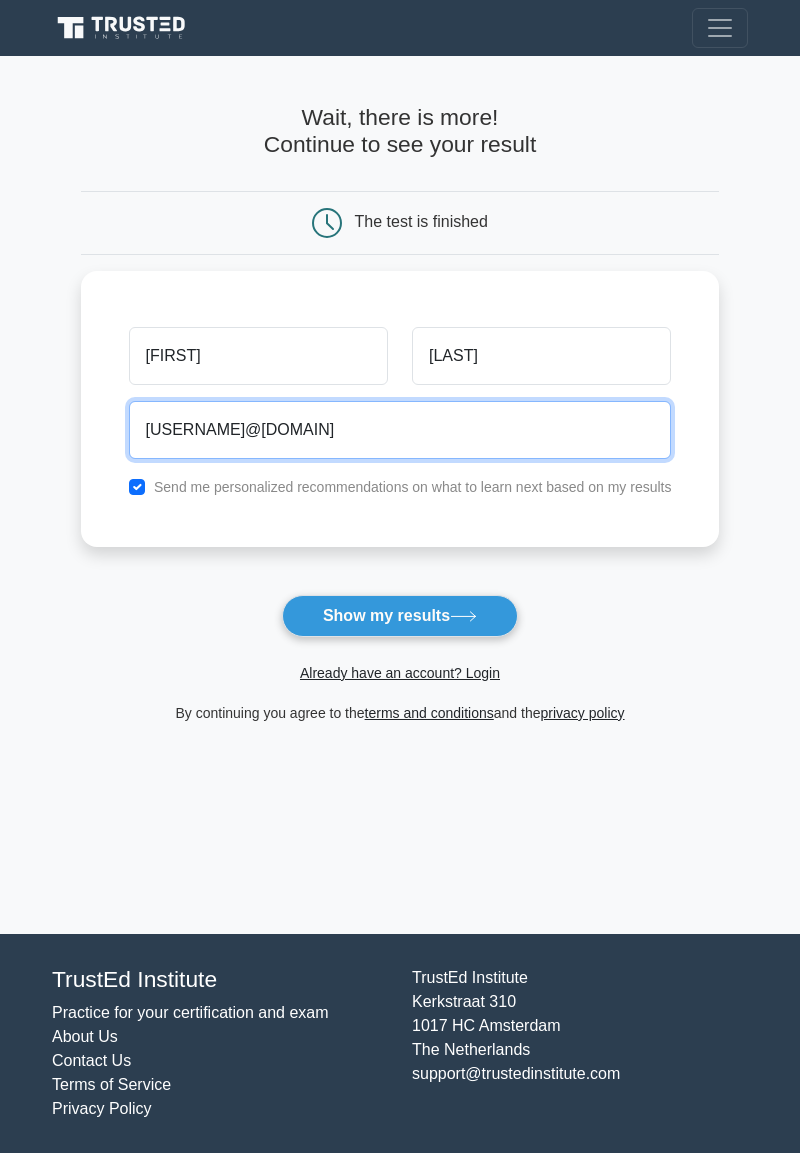 type on "imanursang@gmail.cok" 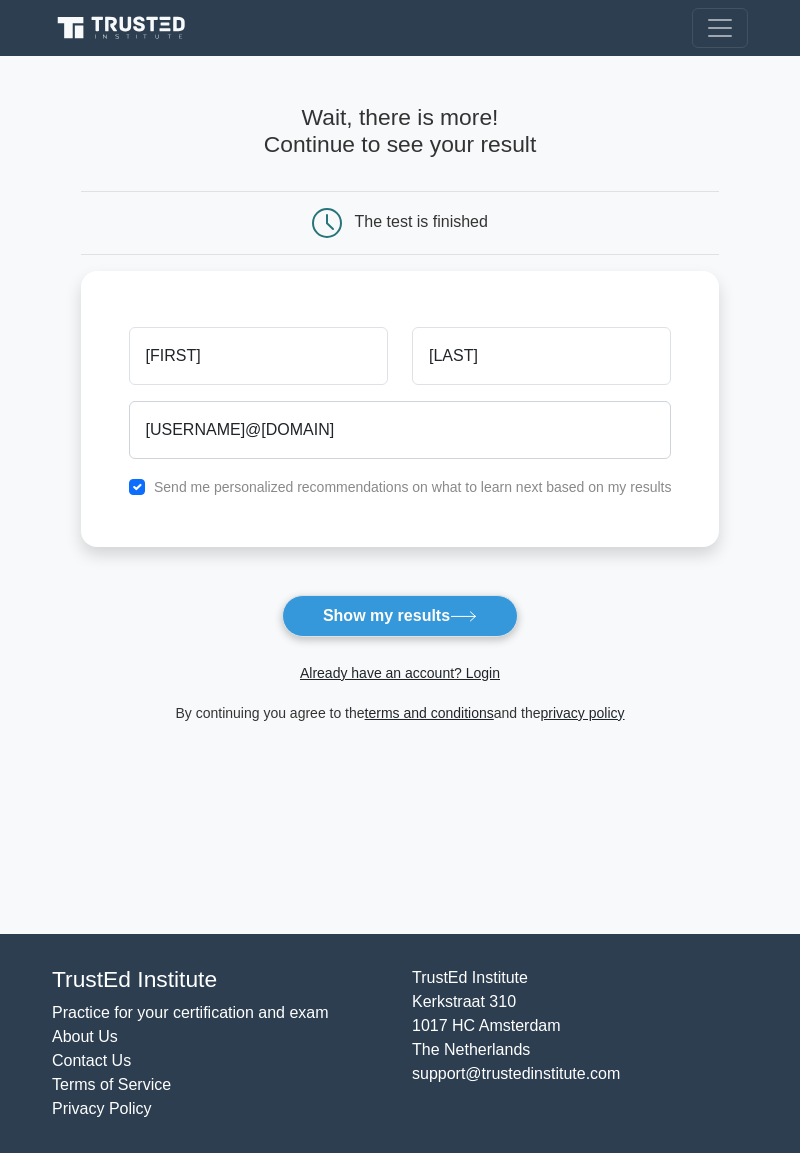 click on "Show my results" at bounding box center [400, 616] 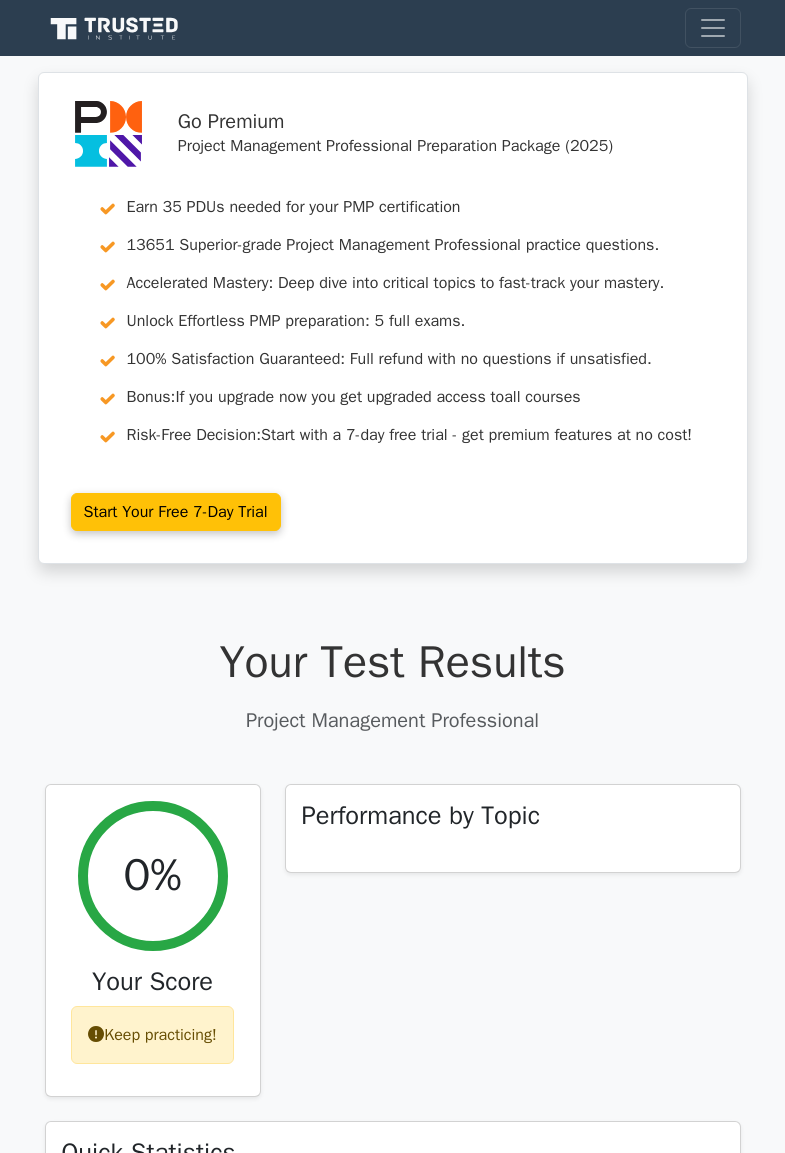 scroll, scrollTop: 0, scrollLeft: 0, axis: both 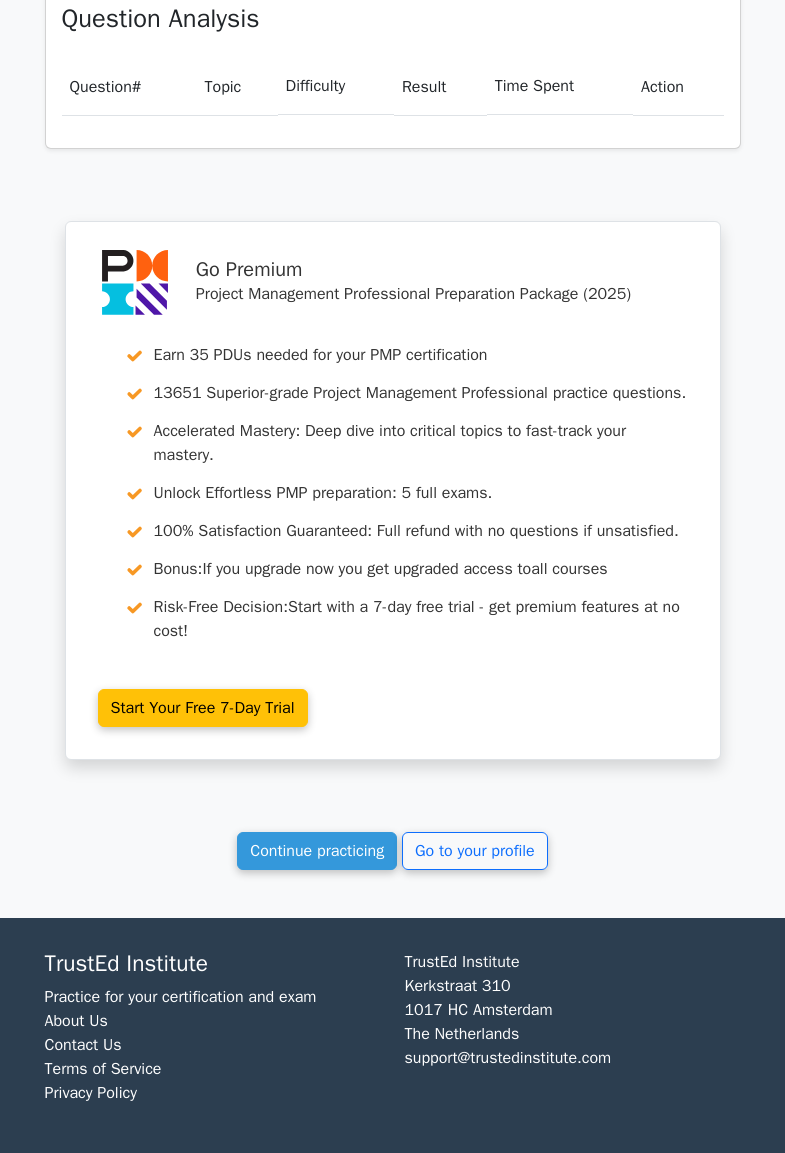 click on "Continue practicing" at bounding box center (317, 851) 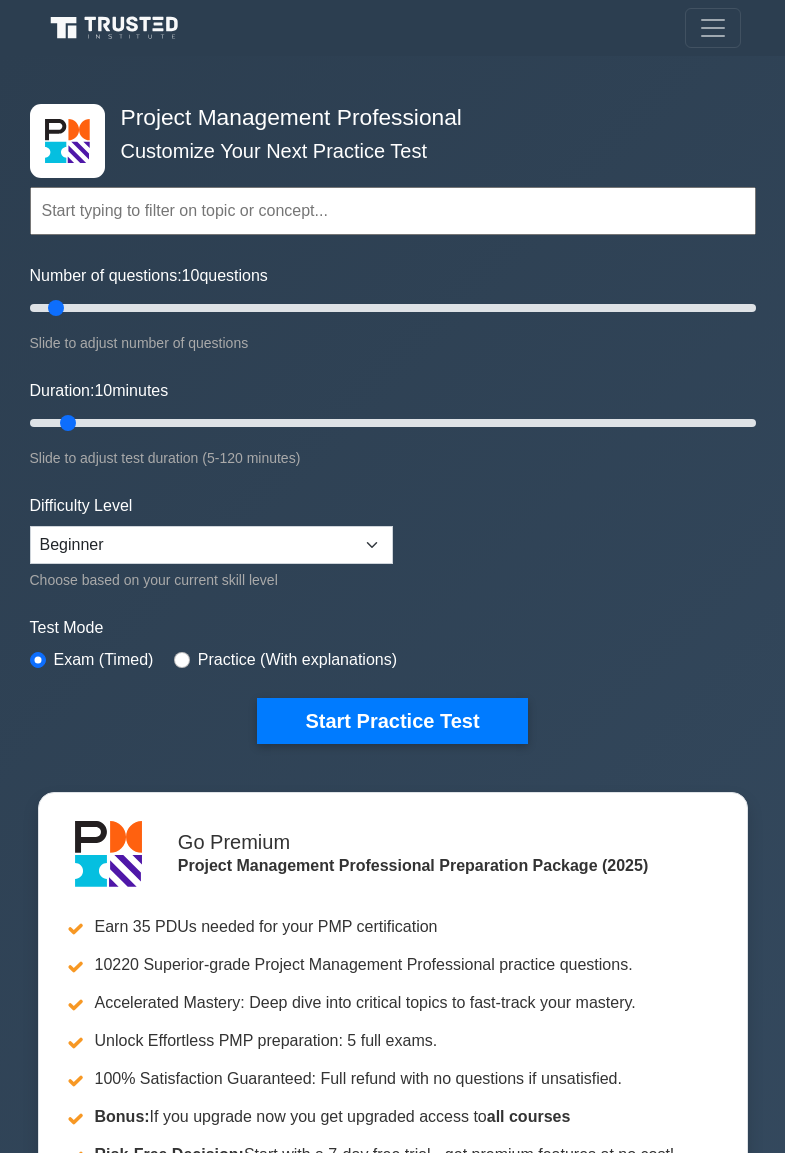 scroll, scrollTop: 0, scrollLeft: 0, axis: both 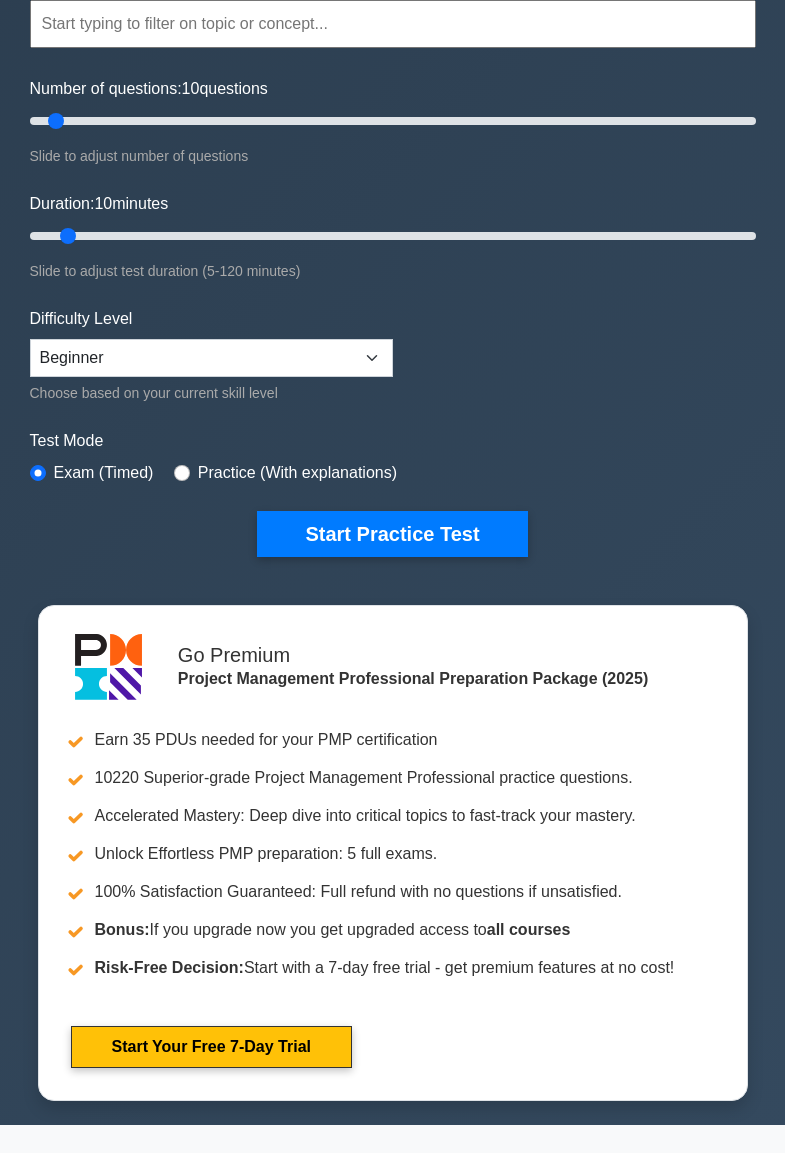 click on "Start Practice Test" at bounding box center (392, 534) 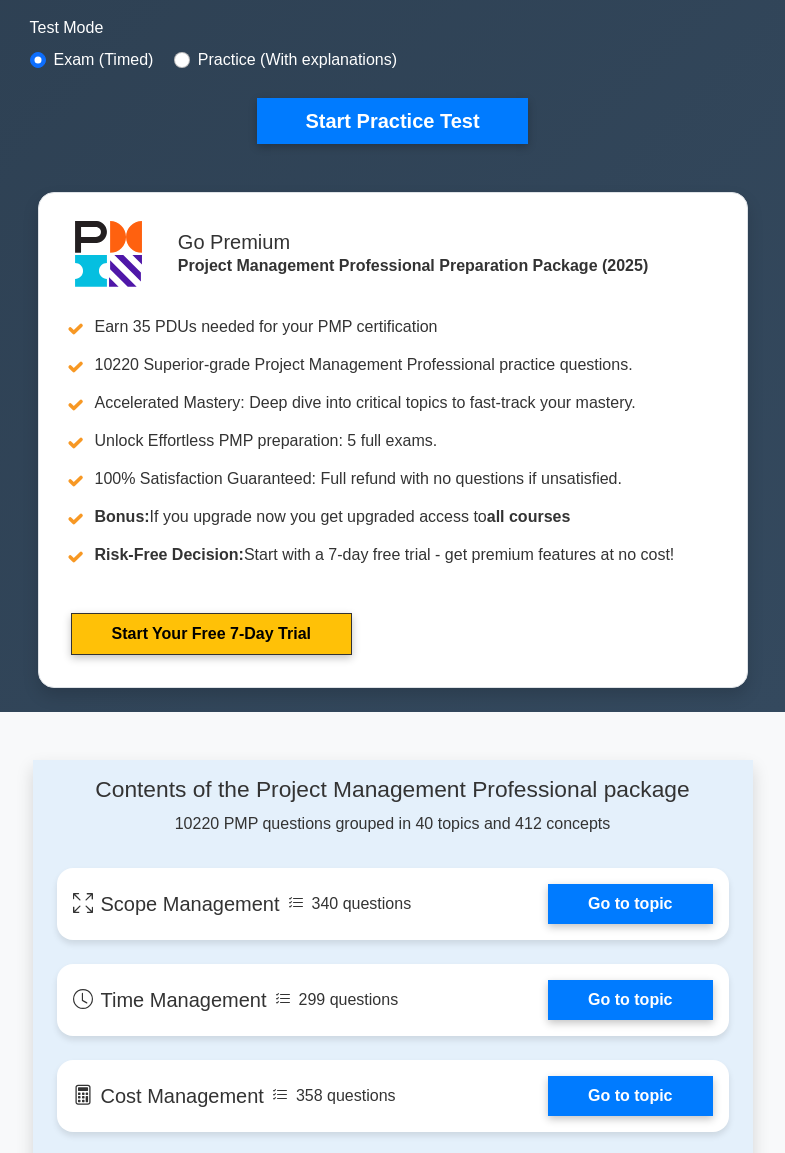 scroll, scrollTop: 599, scrollLeft: 0, axis: vertical 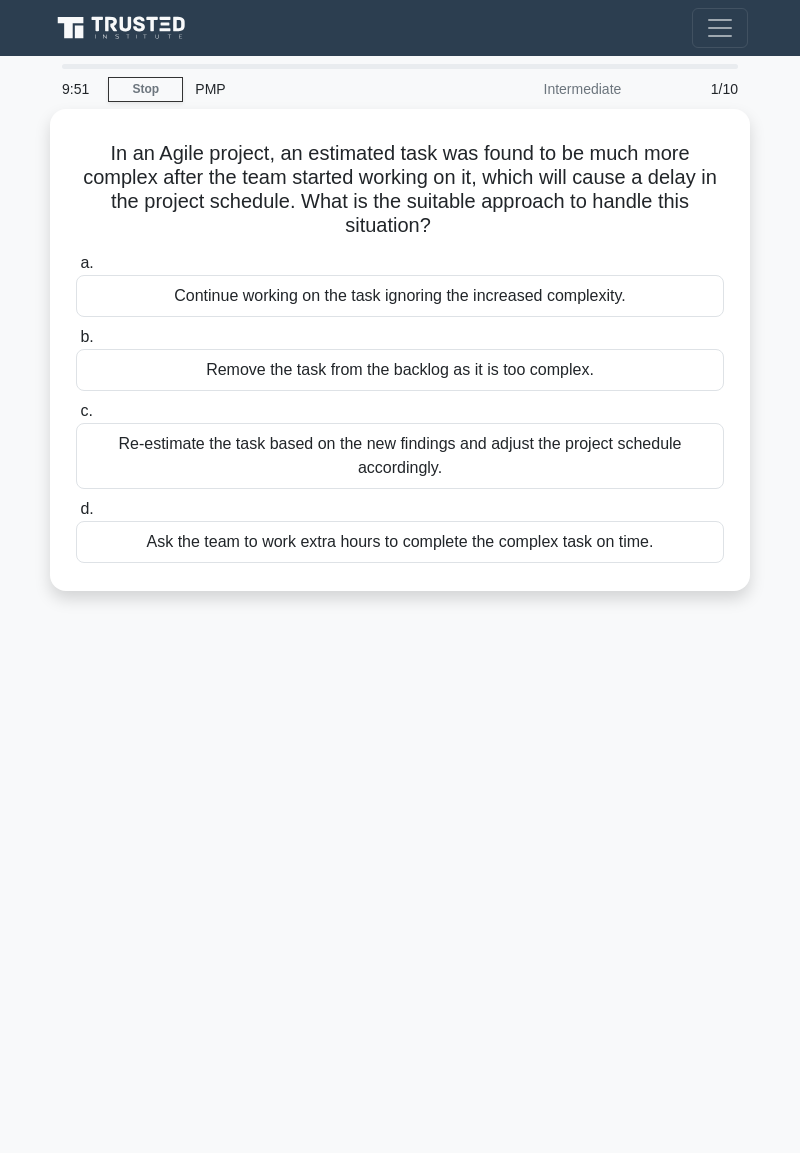 click on "Continue working on the task ignoring the increased complexity." at bounding box center (400, 296) 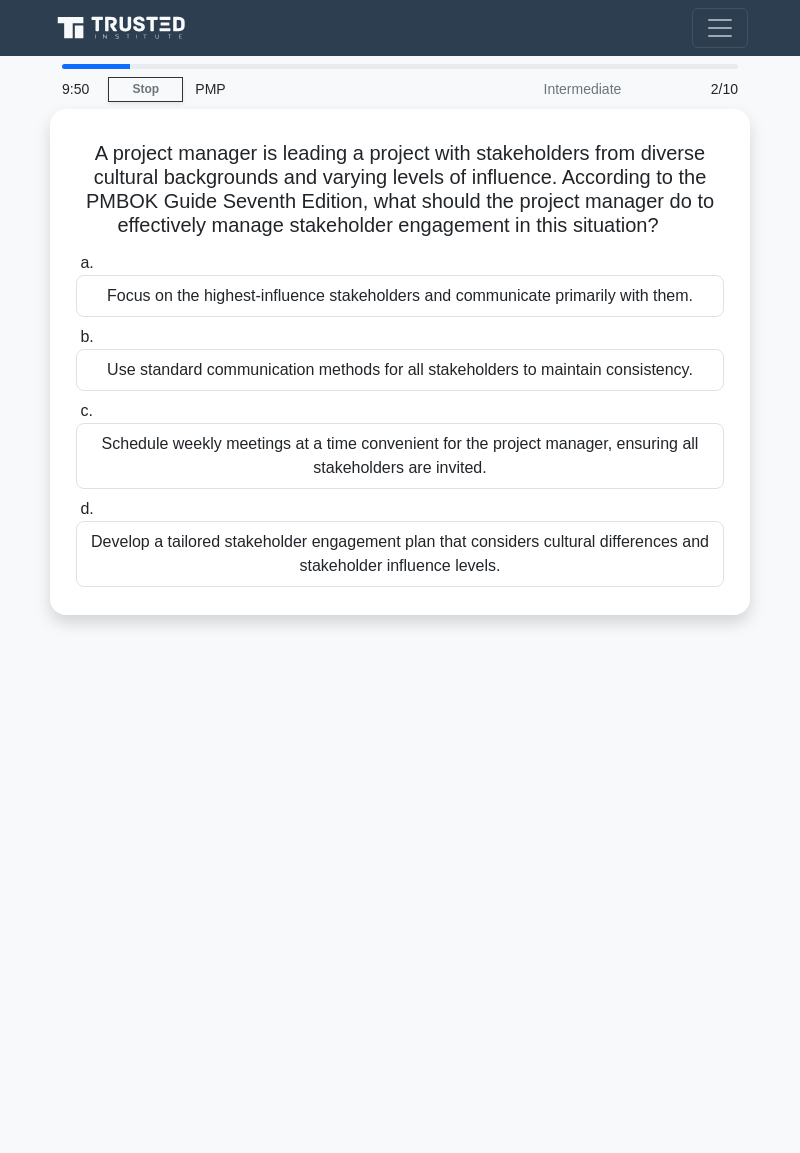 click on "Focus on the highest-influence stakeholders and communicate primarily with them." at bounding box center [400, 296] 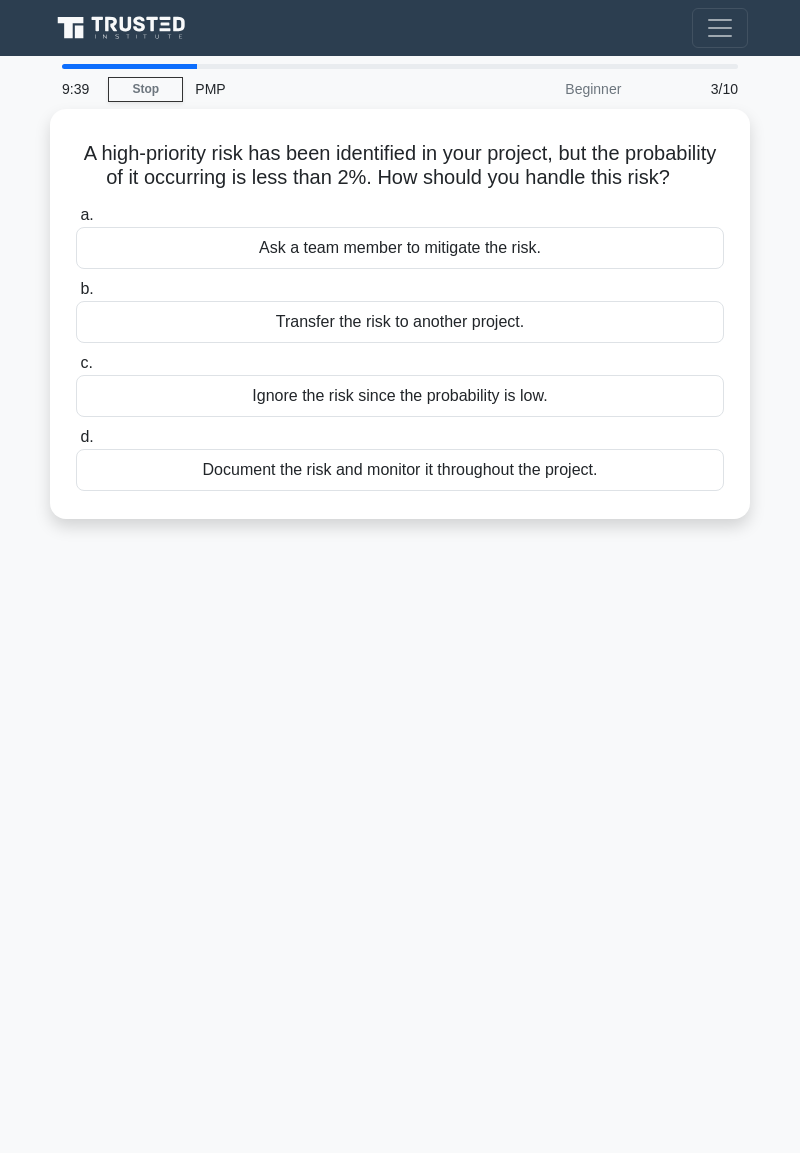 click on "Document the risk and monitor it throughout the project." at bounding box center (400, 470) 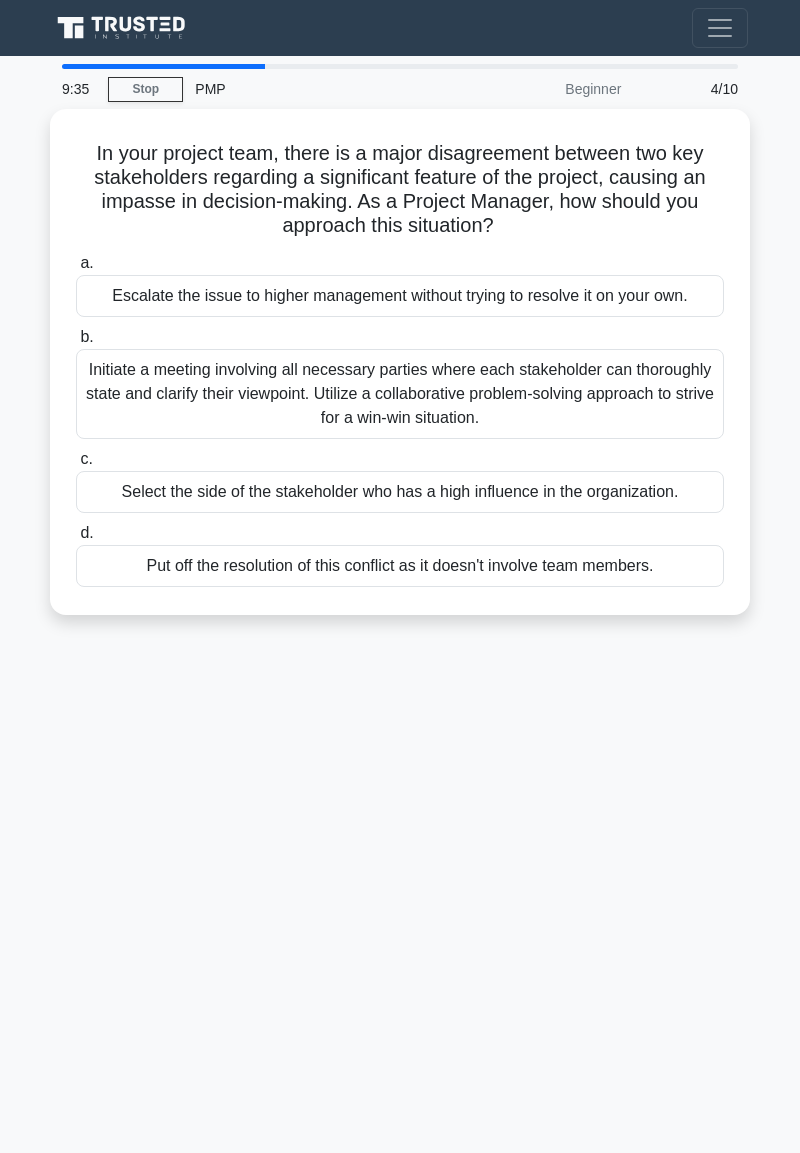 click on "Initiate a meeting involving all necessary parties where each stakeholder can thoroughly state and clarify their viewpoint. Utilize a collaborative problem-solving approach to strive for a win-win situation." at bounding box center (400, 394) 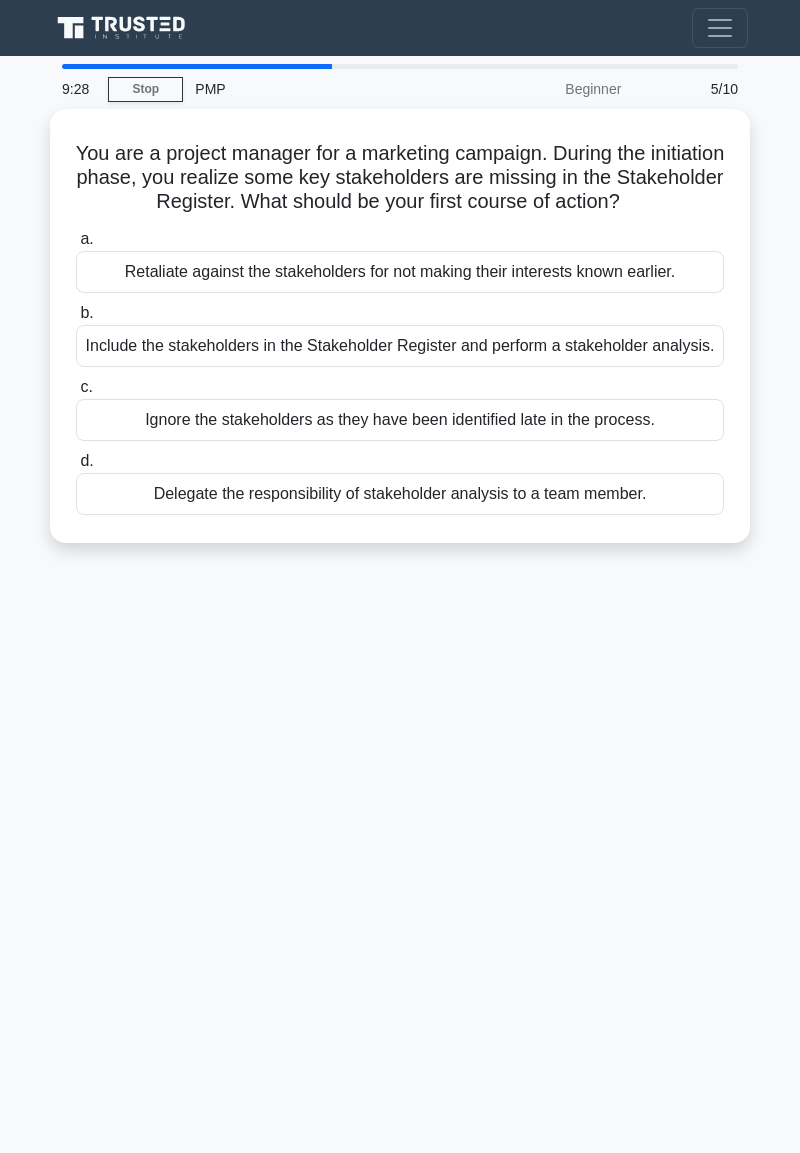 click on "Ignore the stakeholders as they have been identified late in the process." at bounding box center [400, 420] 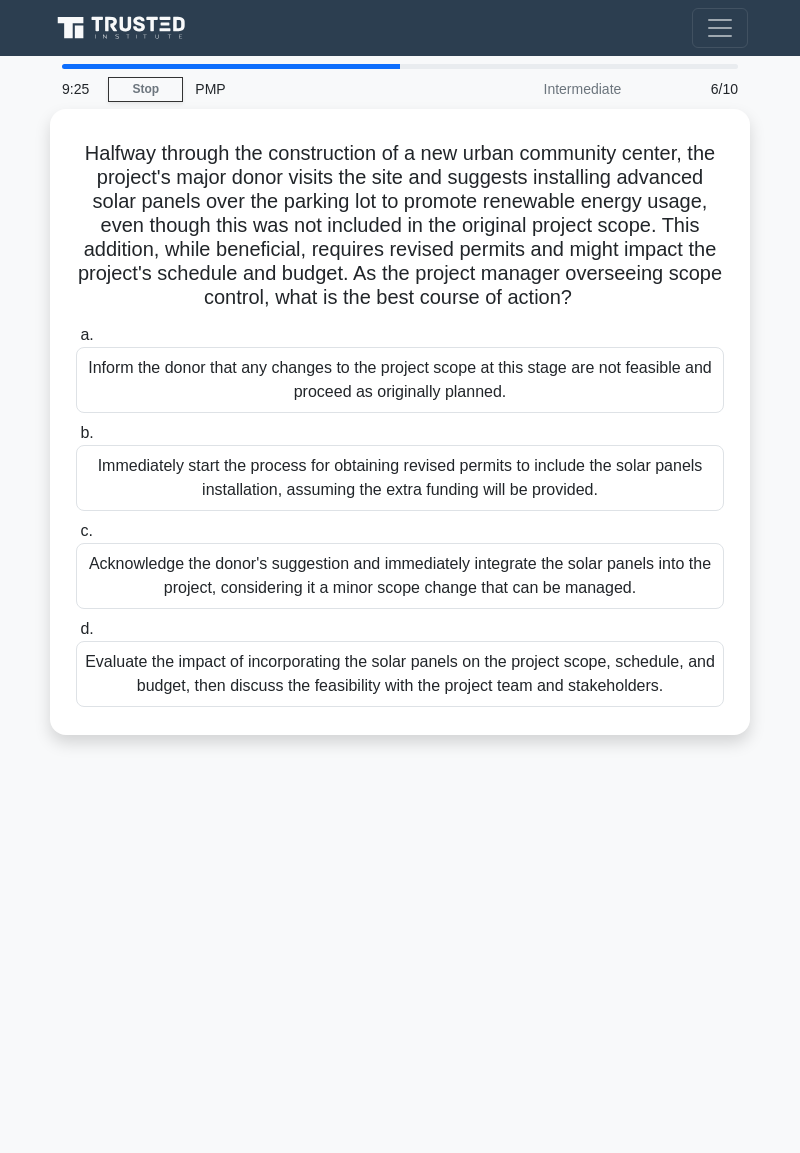 click on "Evaluate the impact of incorporating the solar panels on the project scope, schedule, and budget, then discuss the feasibility with the project team and stakeholders." at bounding box center [400, 674] 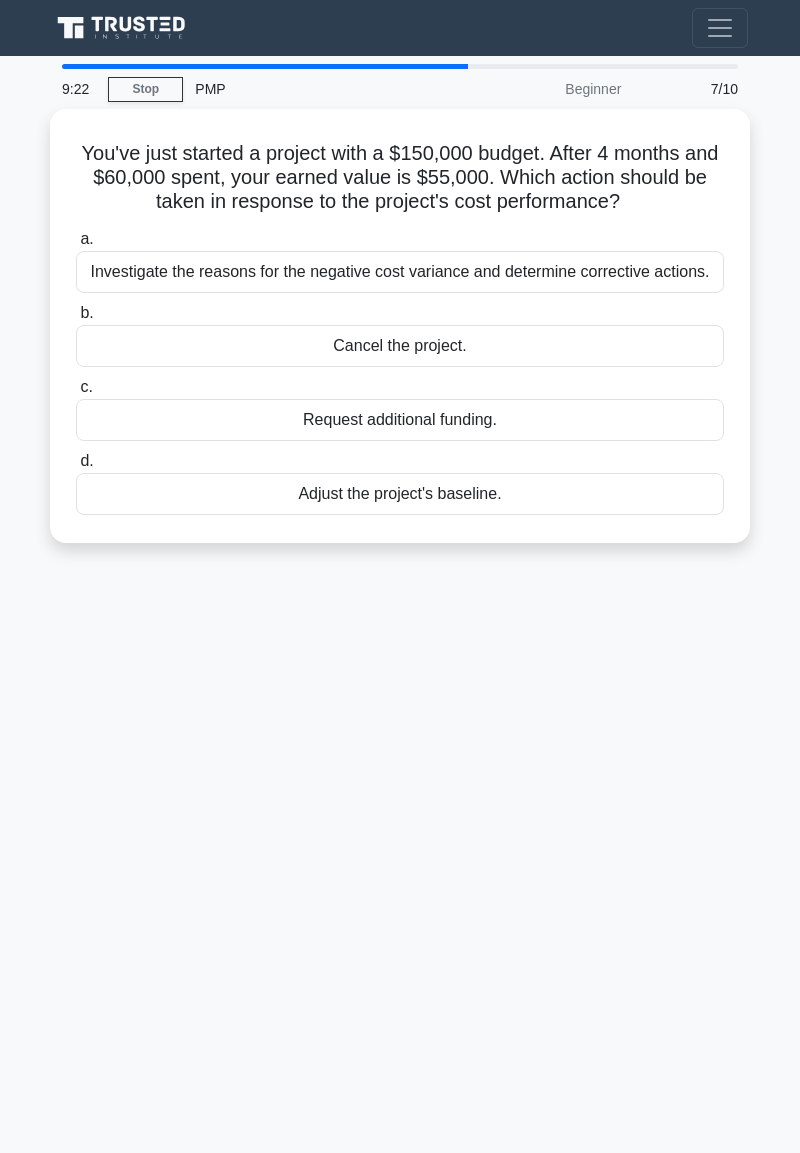 click on "Adjust the project's baseline." at bounding box center [400, 494] 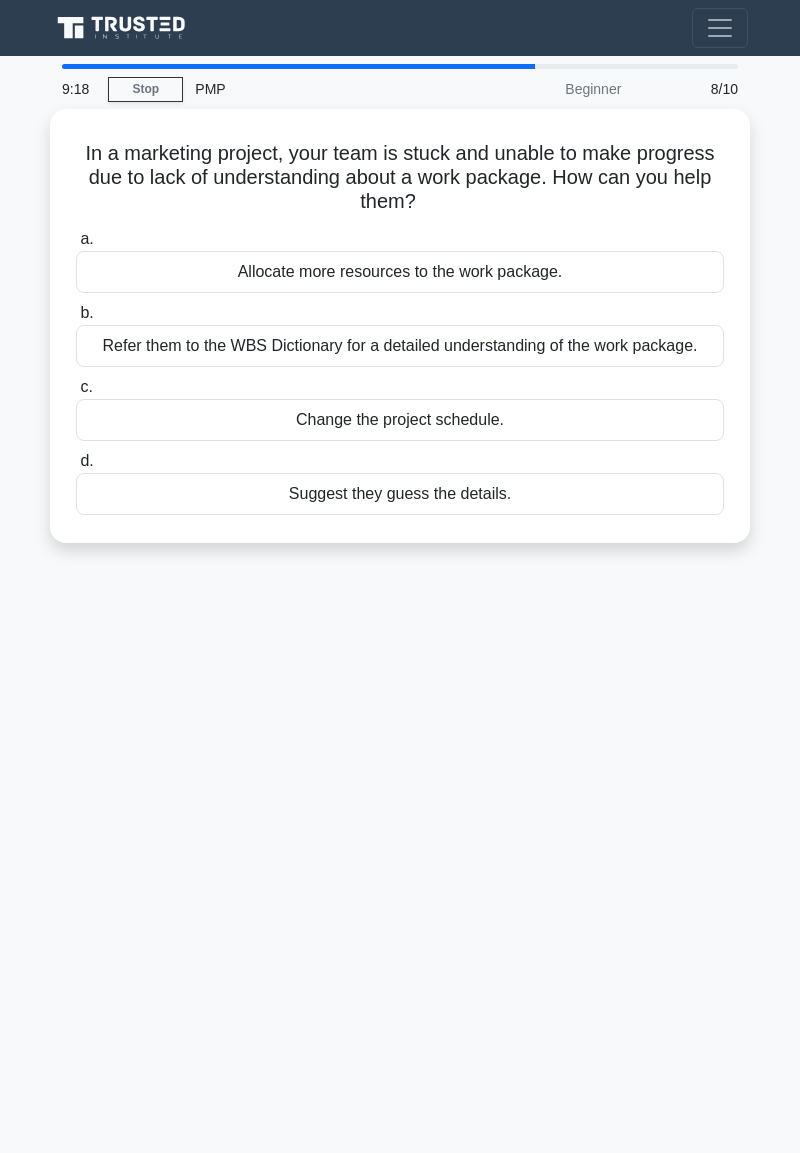 click on "Change the project schedule." at bounding box center [400, 420] 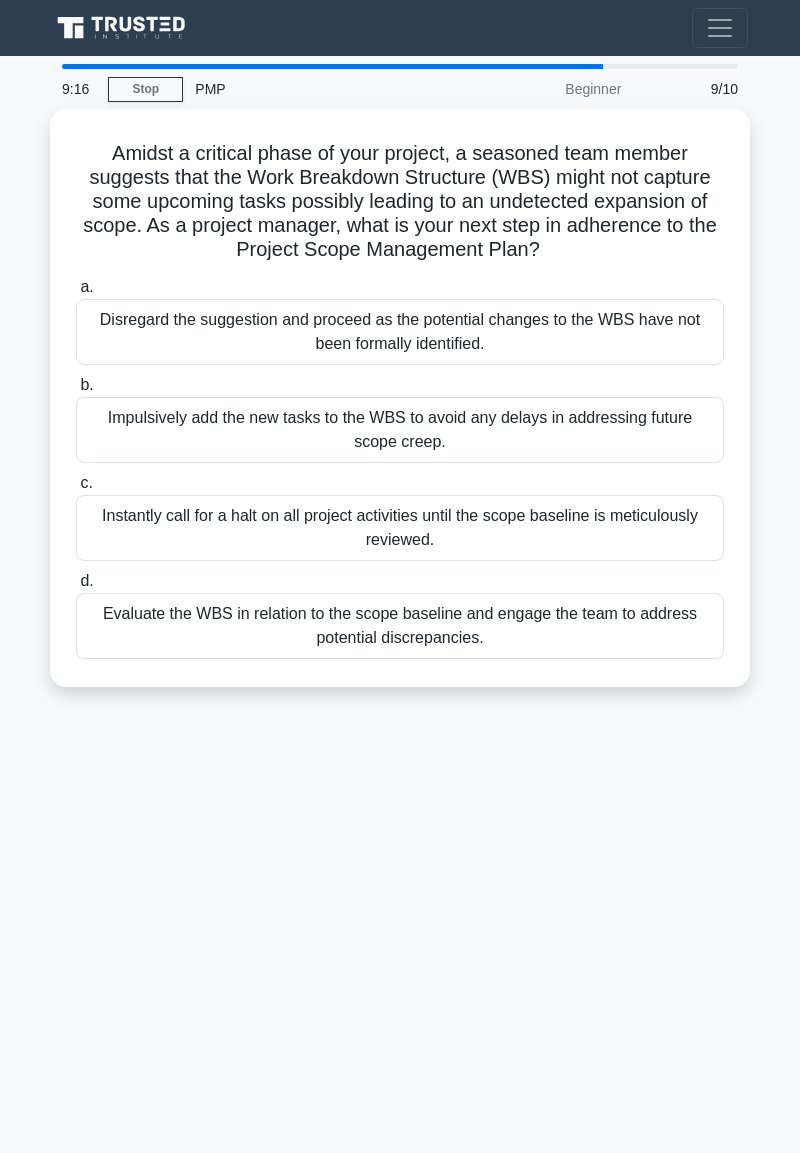 click on "Evaluate the WBS in relation to the scope baseline and engage the team to address potential discrepancies." at bounding box center (400, 626) 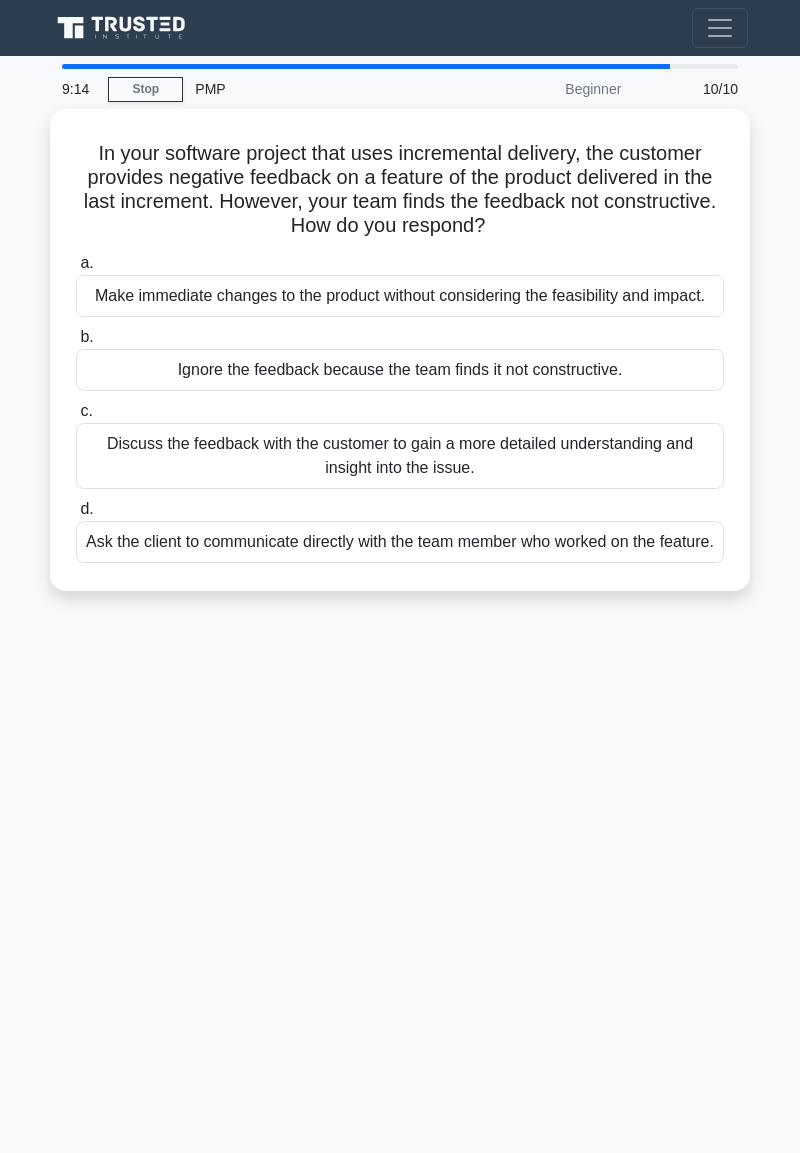 click on "Ignore the feedback because the team finds it not constructive." at bounding box center [400, 370] 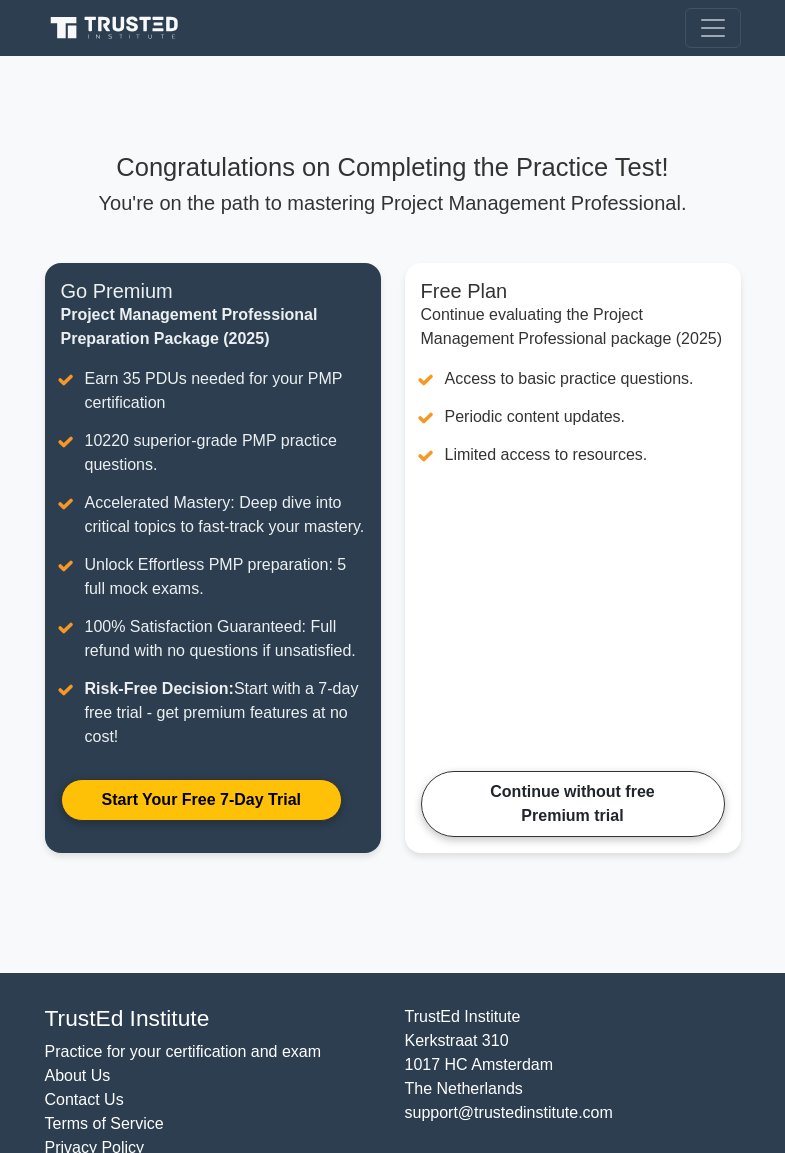 scroll, scrollTop: 0, scrollLeft: 0, axis: both 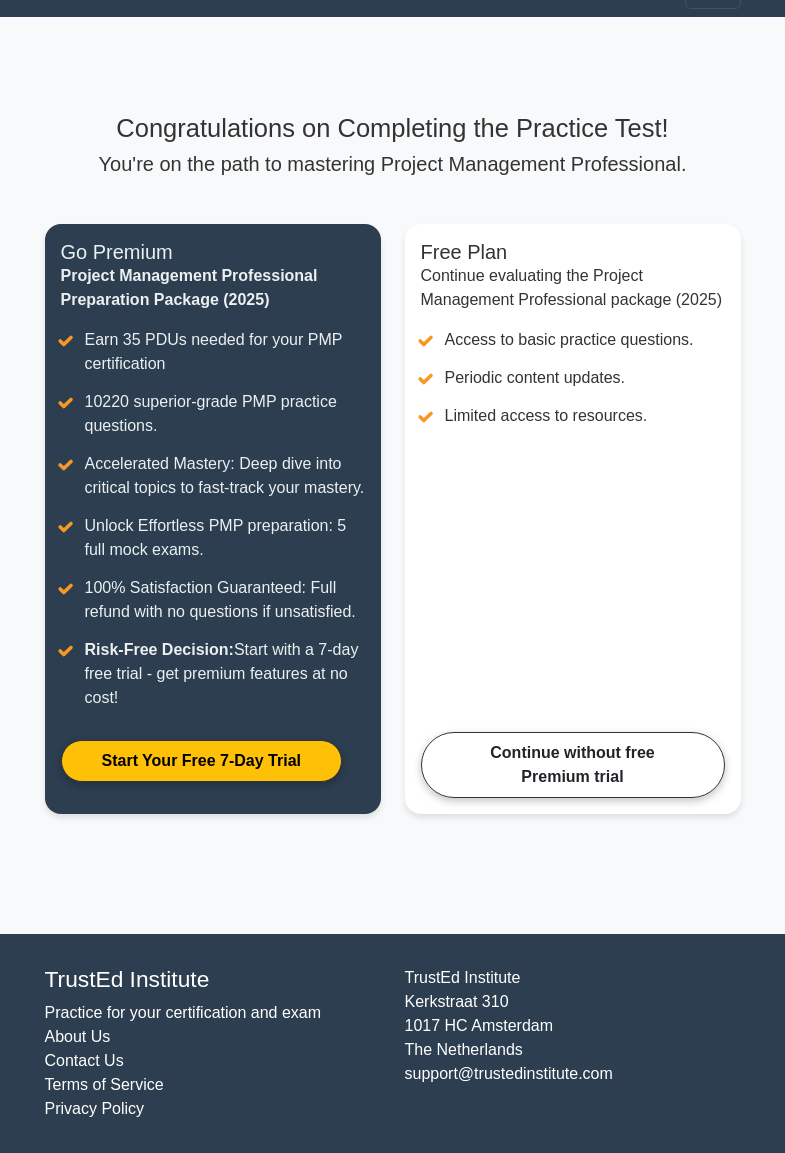 click on "Start Your Free 7-Day Trial" at bounding box center [201, 761] 